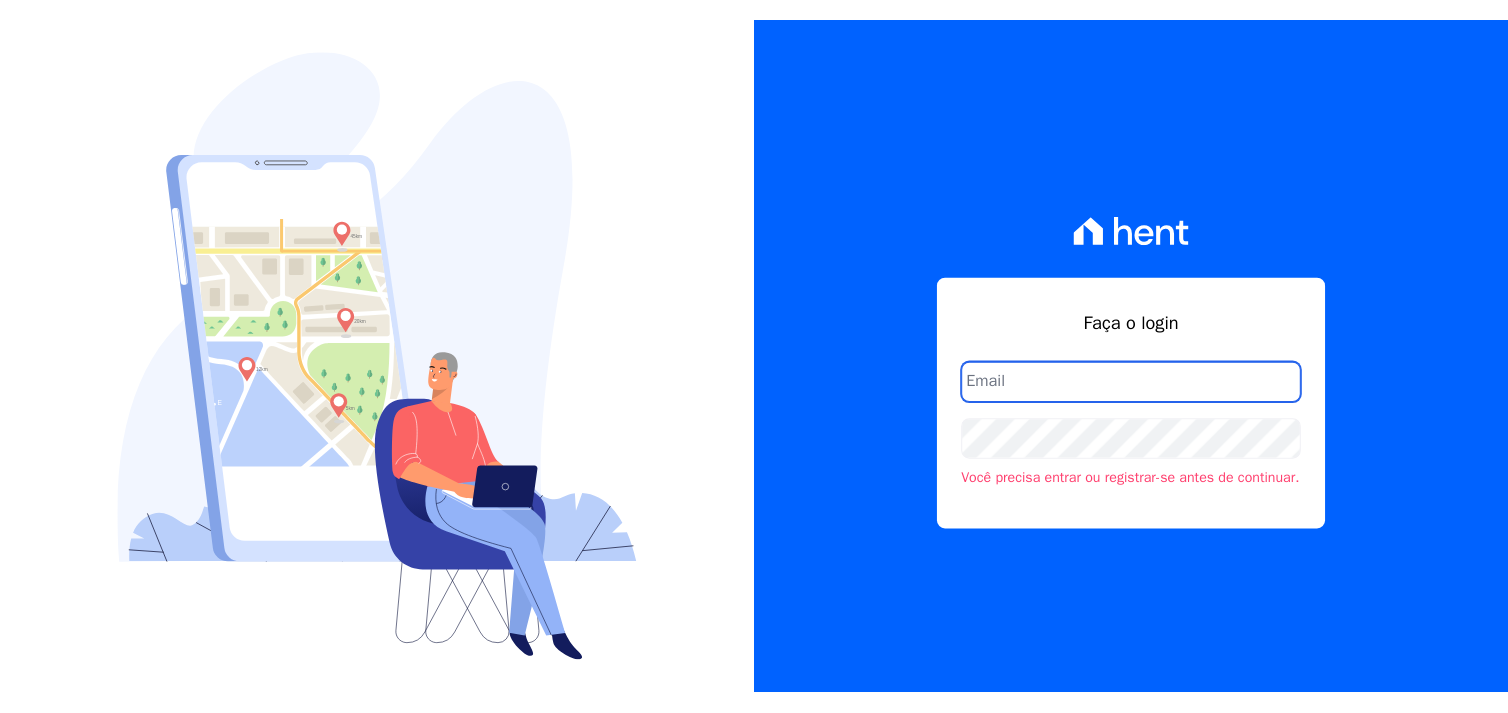scroll, scrollTop: 0, scrollLeft: 0, axis: both 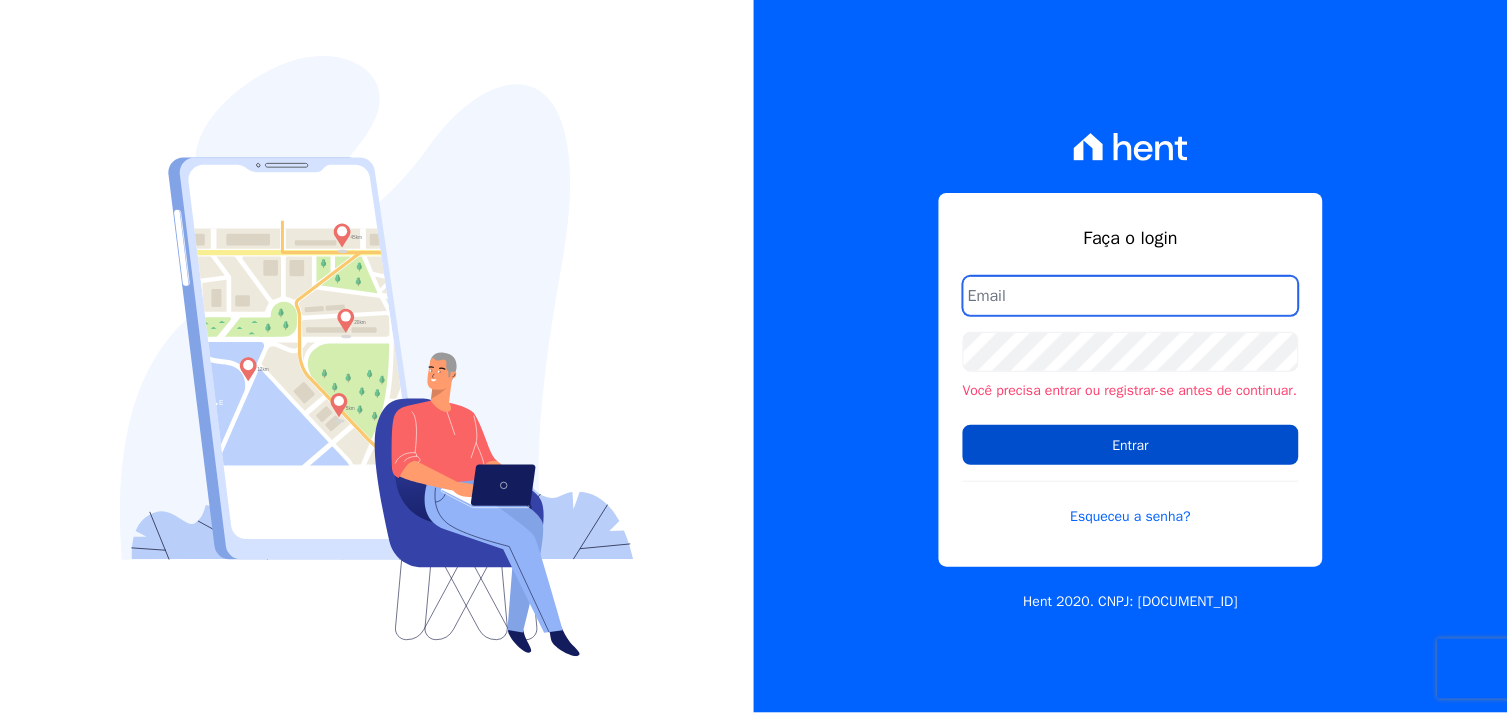 type on "[EMAIL]" 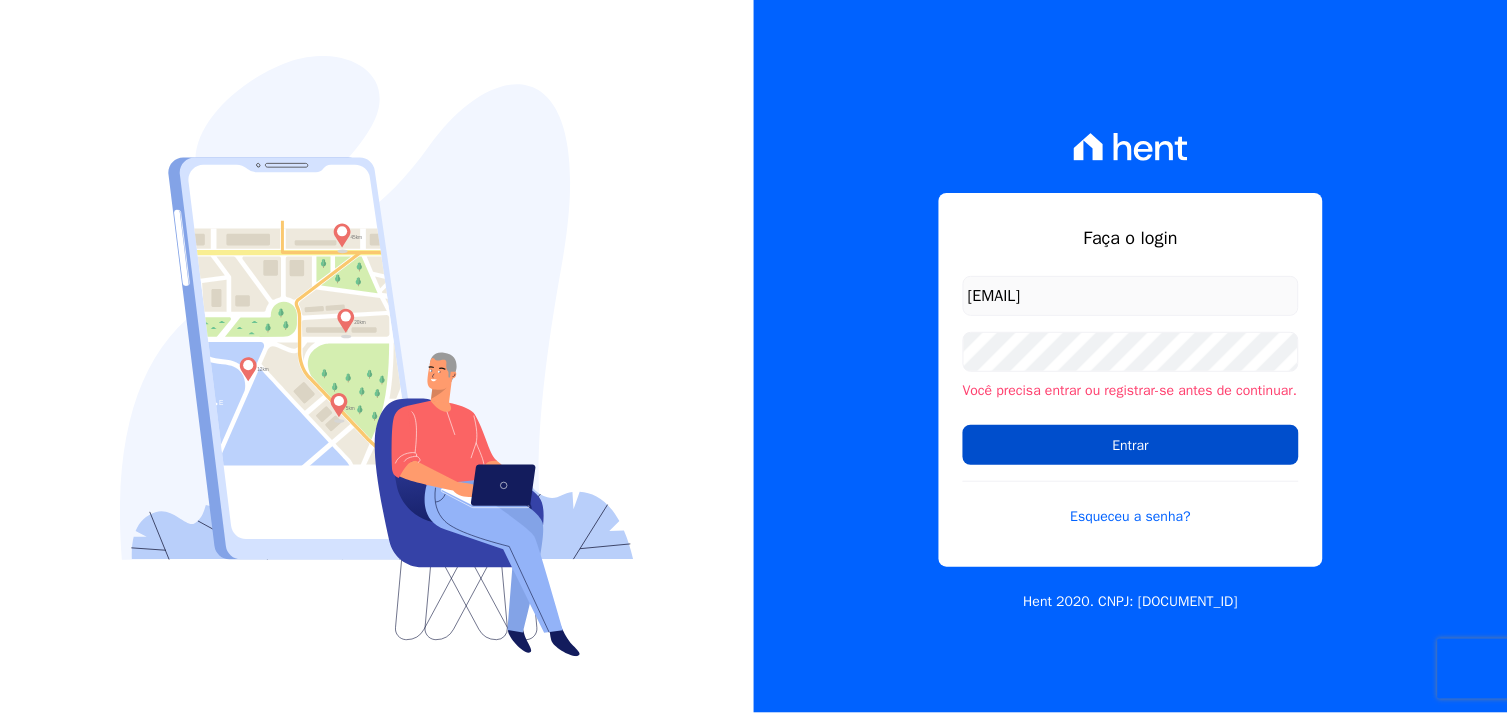 click on "Entrar" at bounding box center (1131, 445) 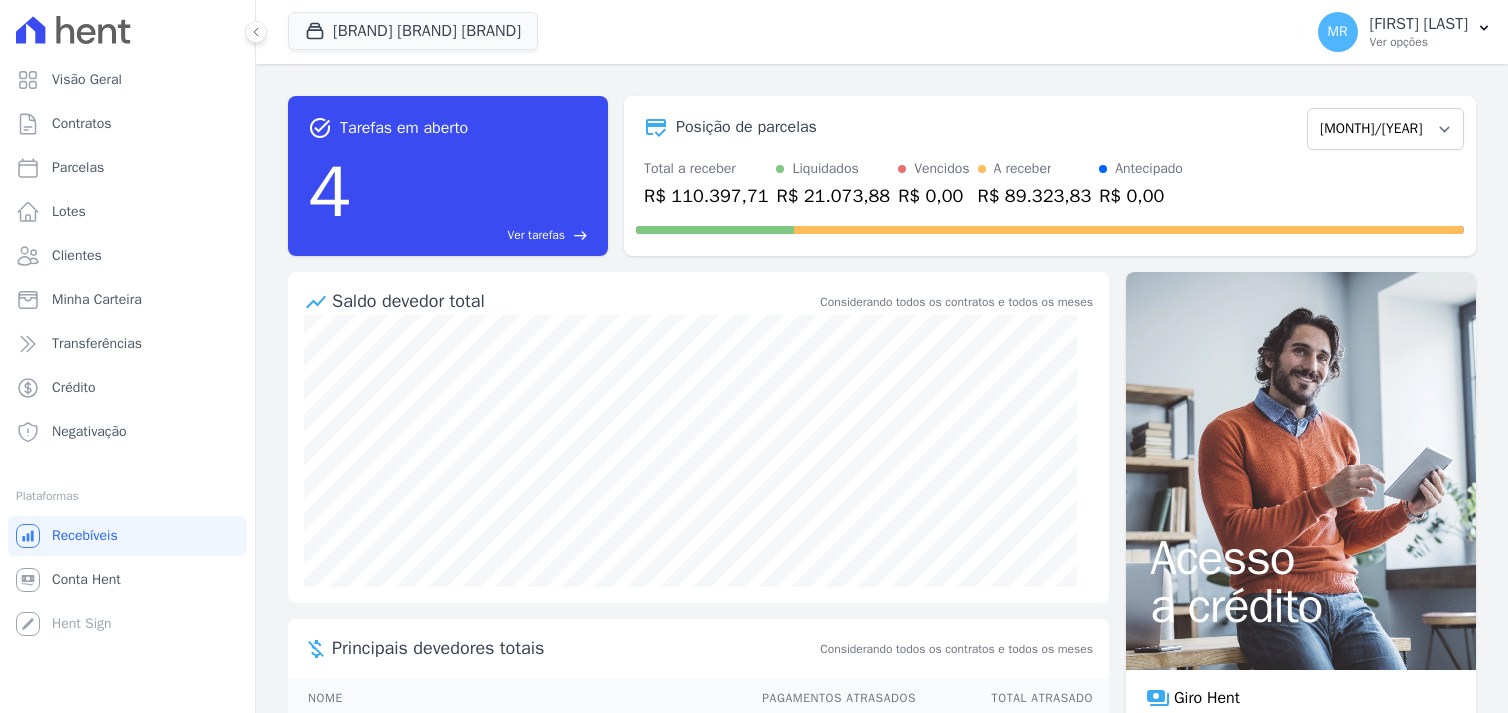 scroll, scrollTop: 0, scrollLeft: 0, axis: both 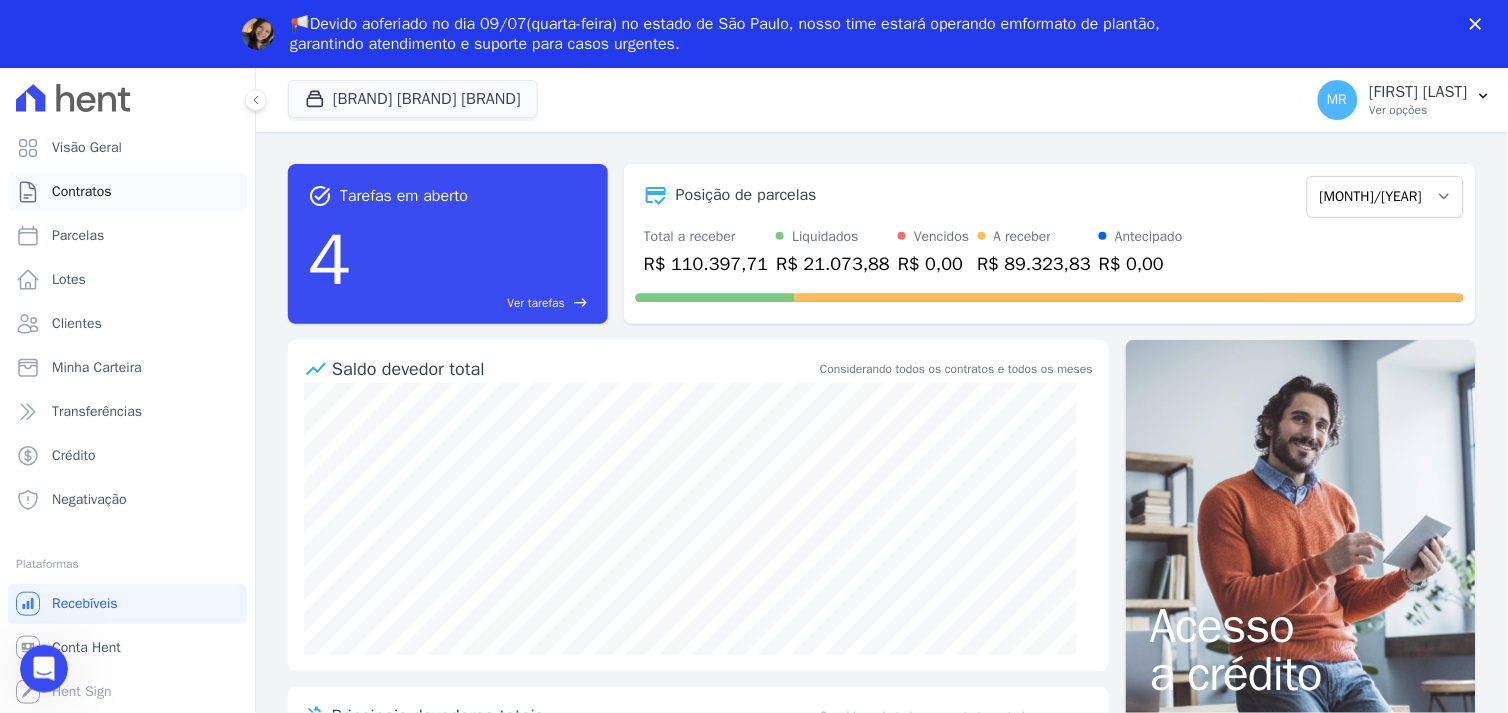 click on "Contratos" at bounding box center (82, 192) 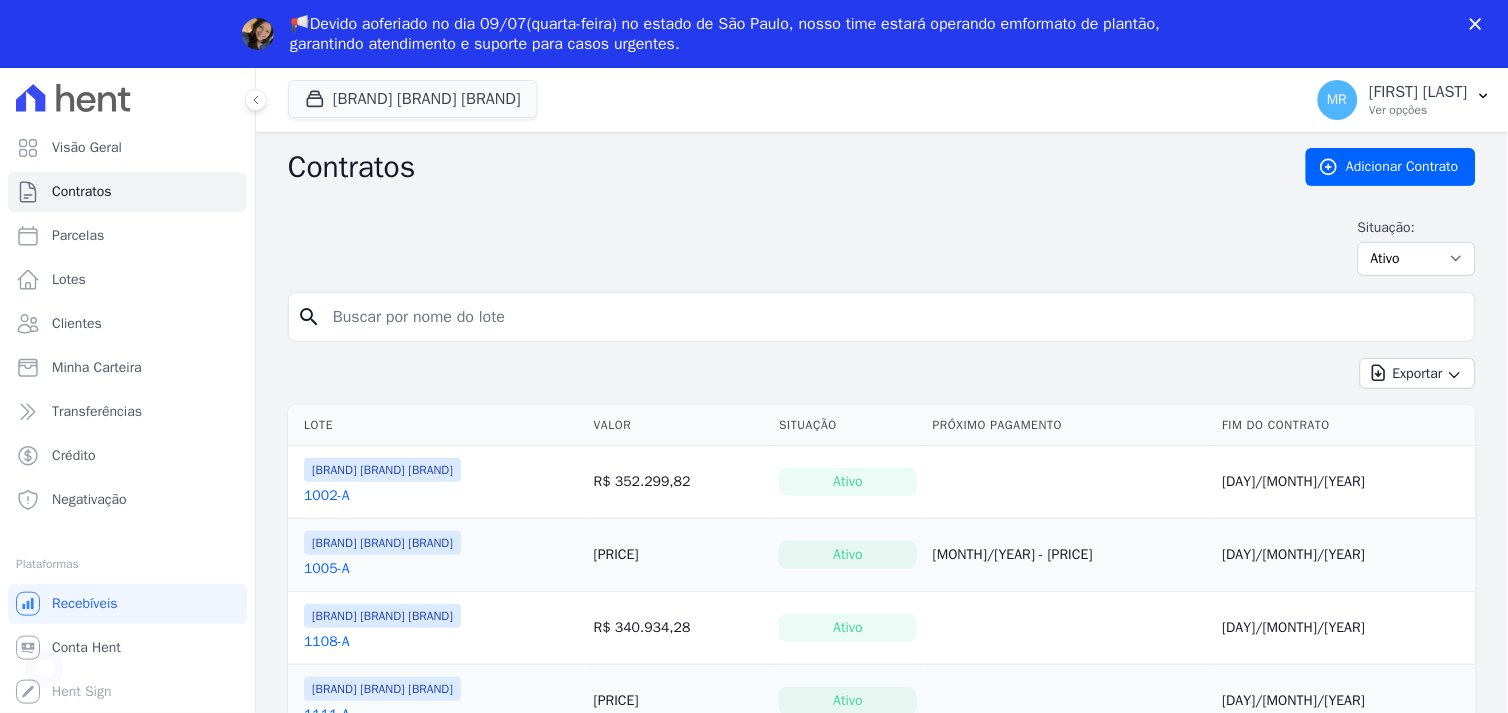 scroll, scrollTop: 0, scrollLeft: 0, axis: both 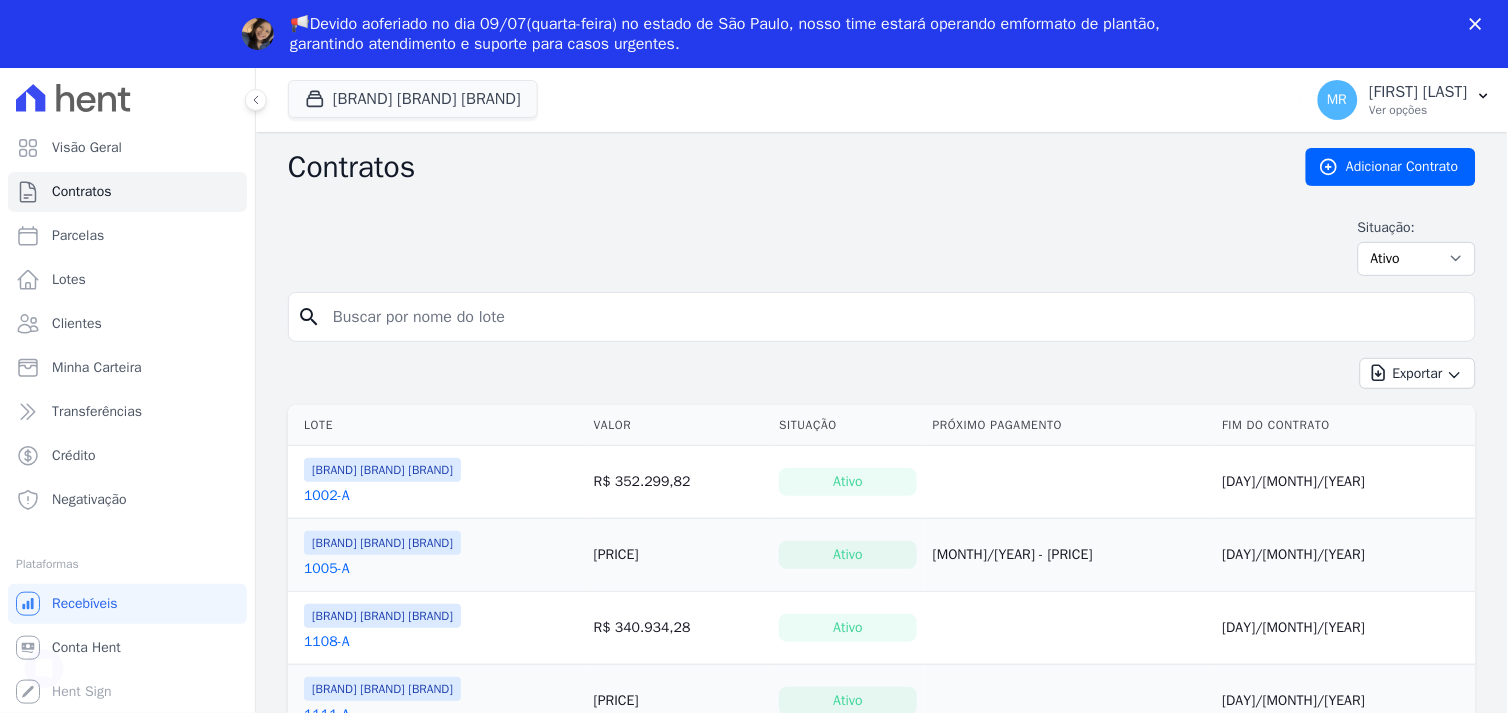 click at bounding box center (894, 317) 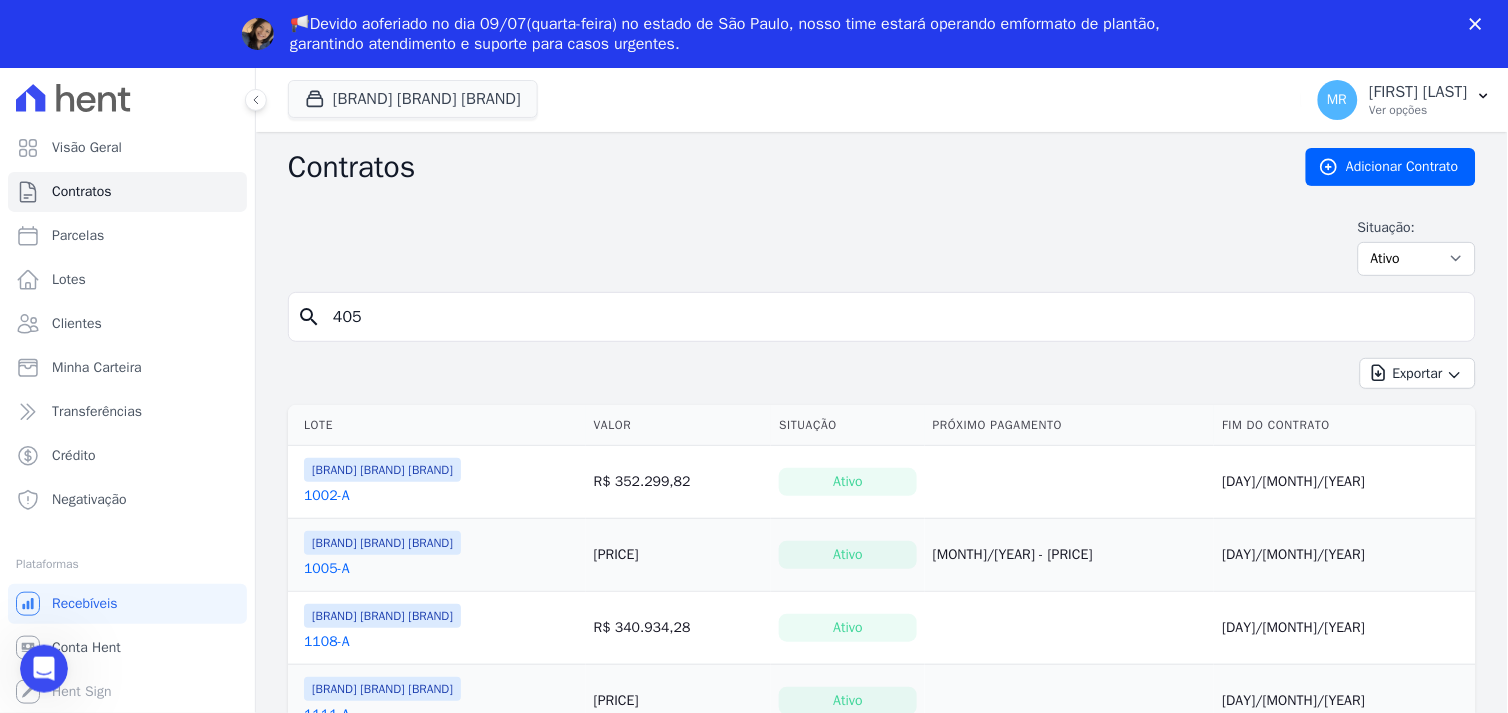type on "405" 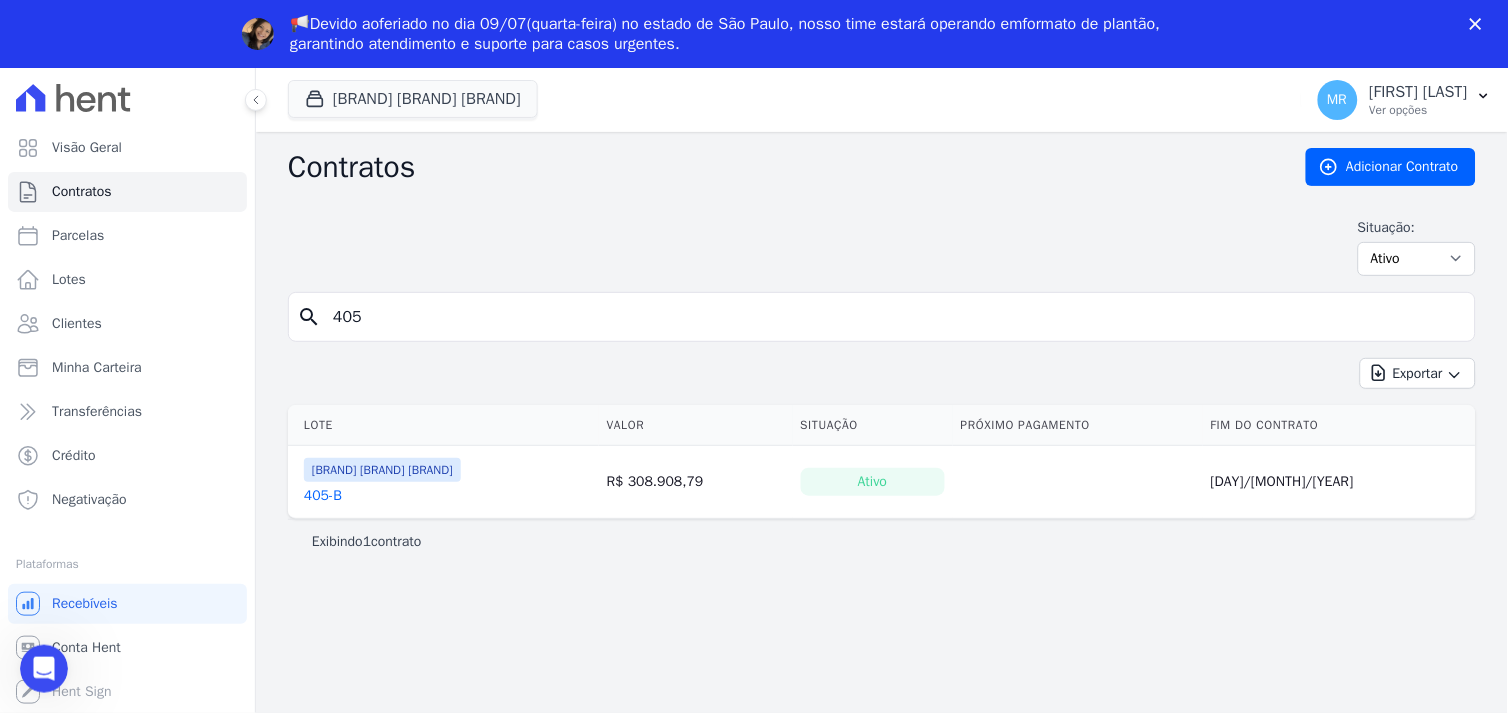scroll, scrollTop: 0, scrollLeft: 0, axis: both 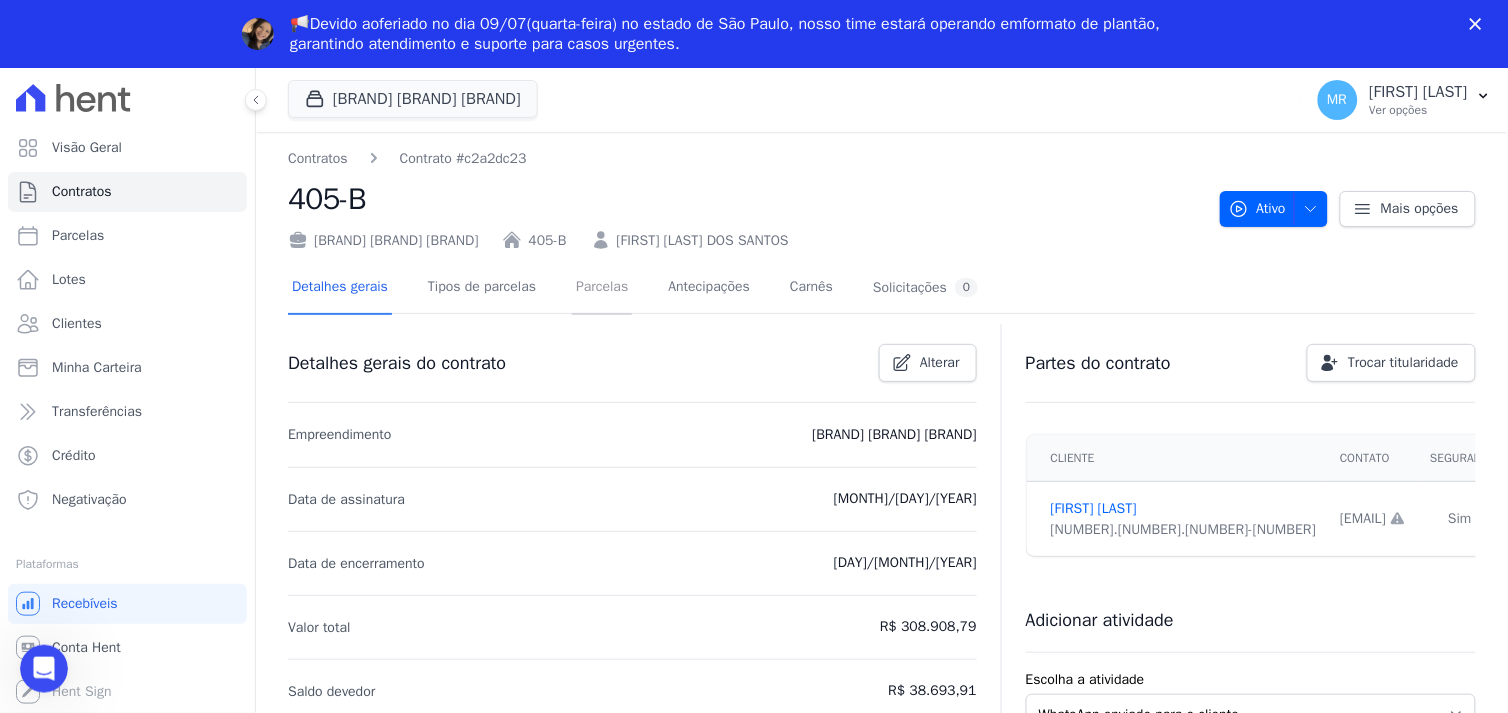 click on "Parcelas" at bounding box center [602, 288] 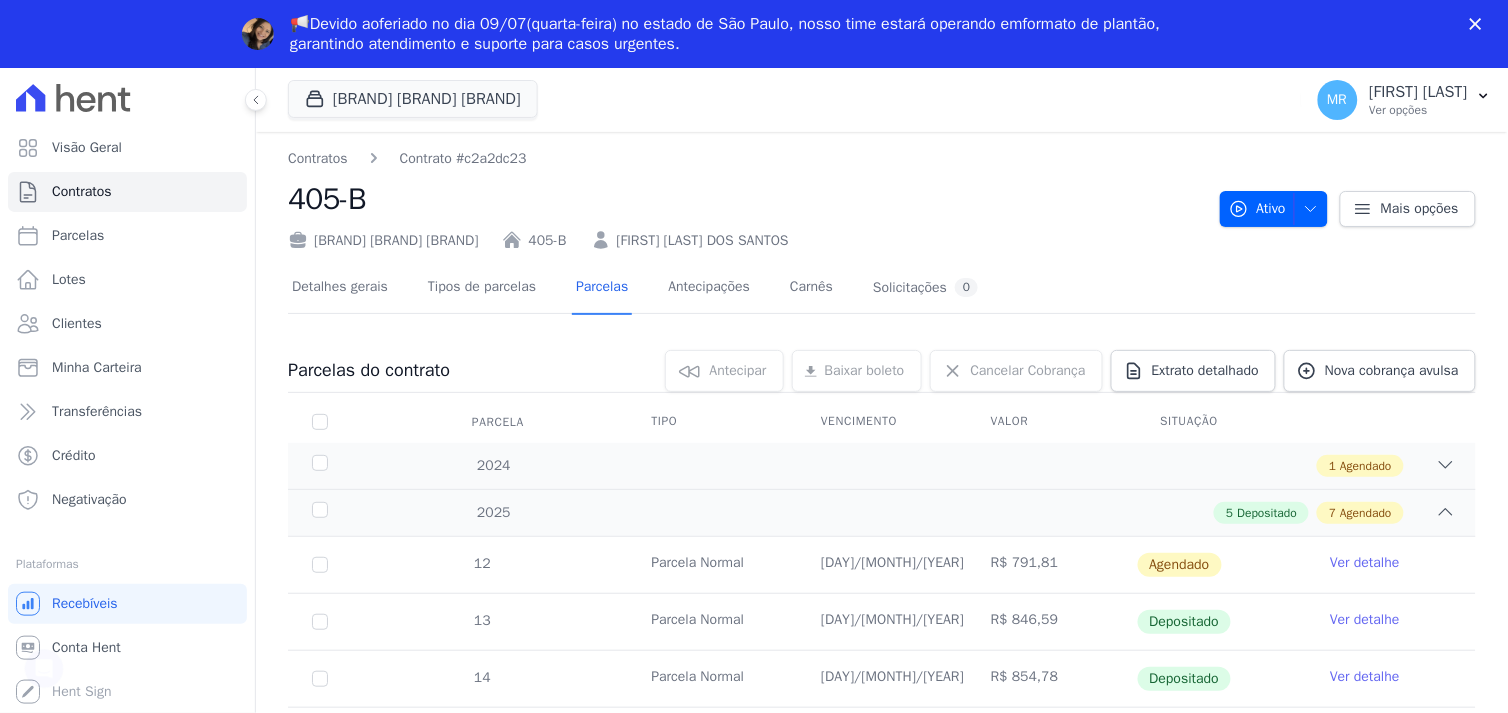 scroll, scrollTop: 0, scrollLeft: 0, axis: both 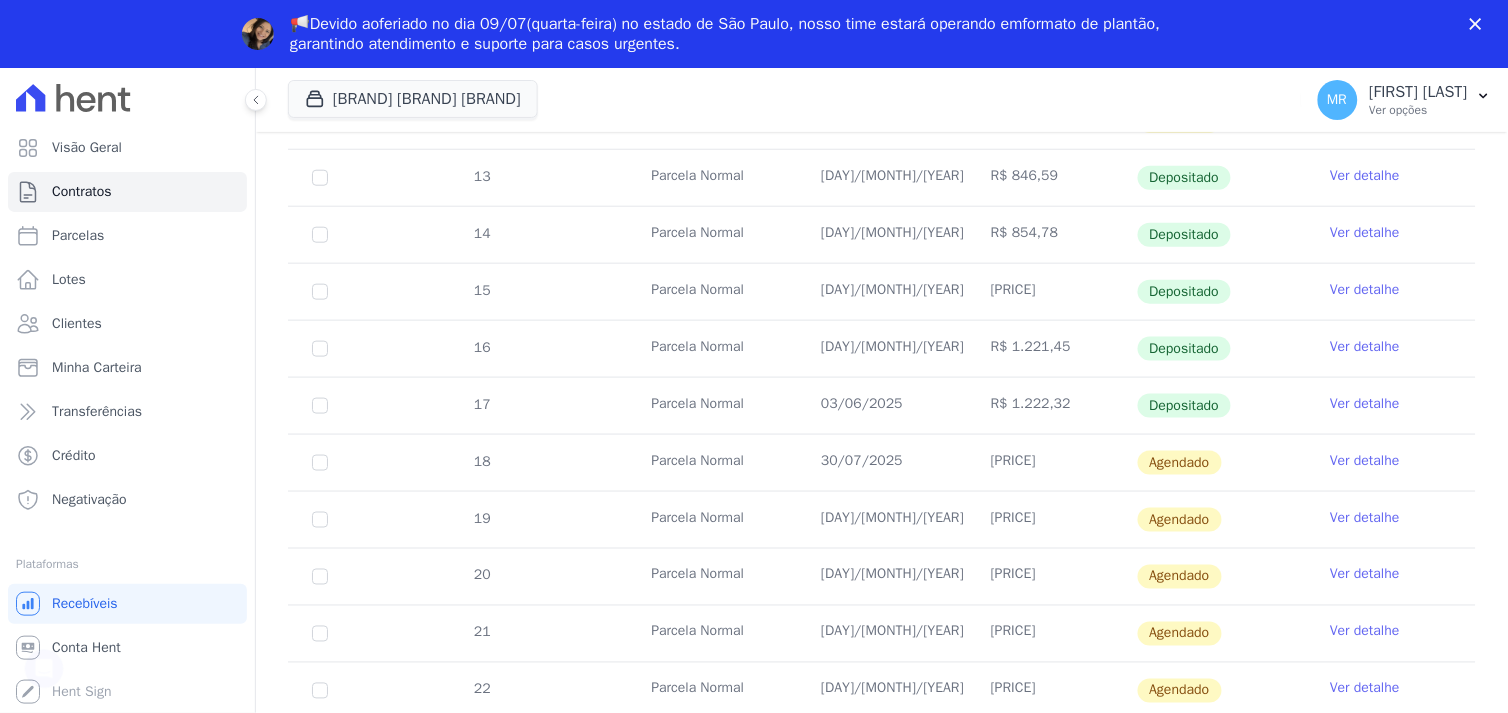 click on "Ver detalhe" at bounding box center [1365, 461] 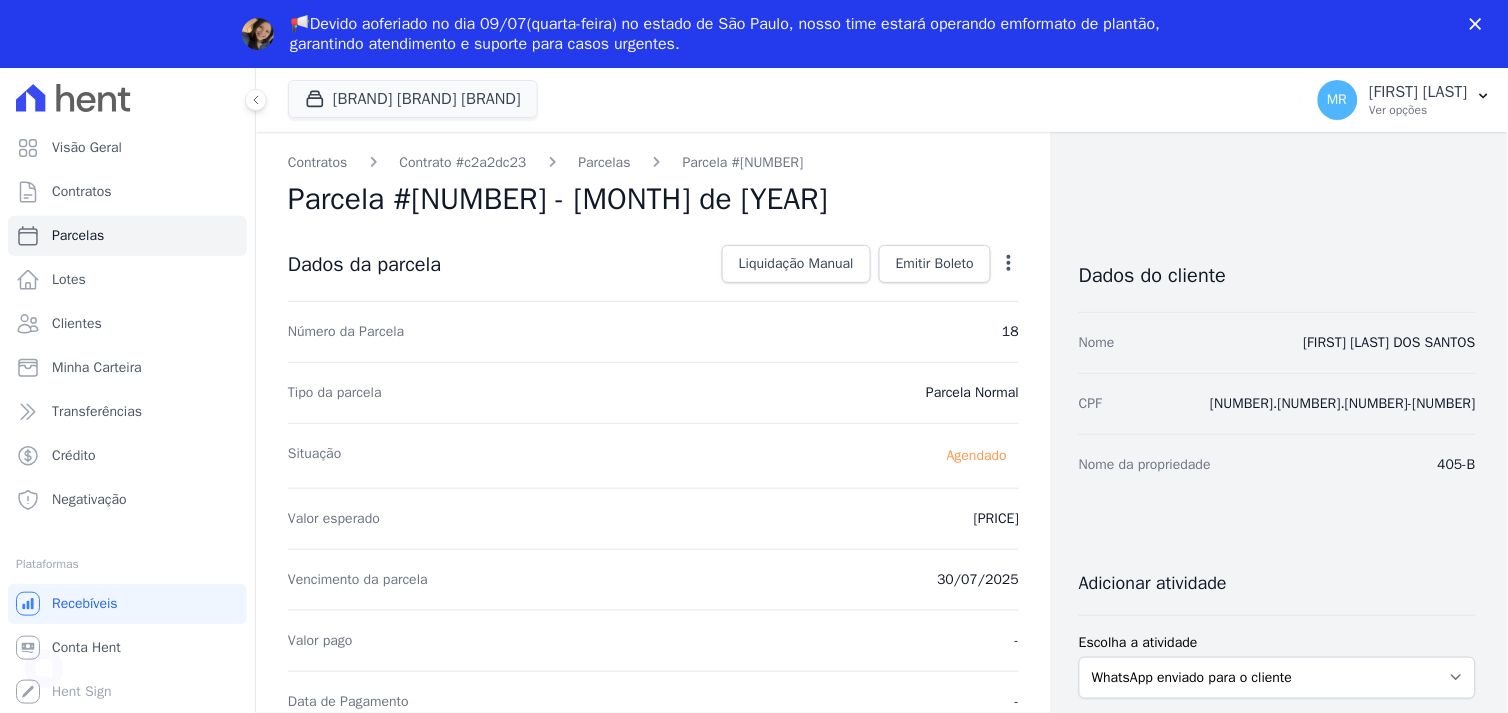 scroll, scrollTop: 0, scrollLeft: 0, axis: both 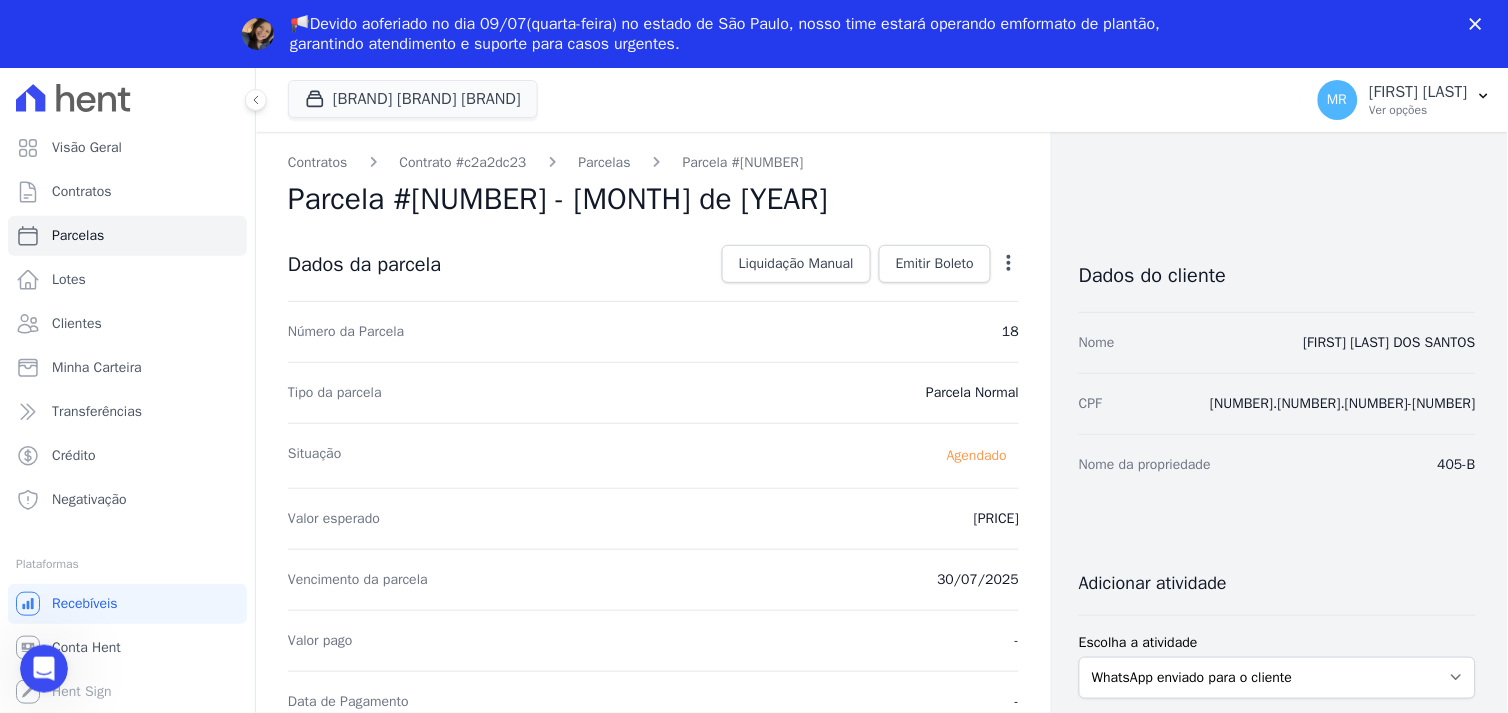 click at bounding box center (1009, 263) 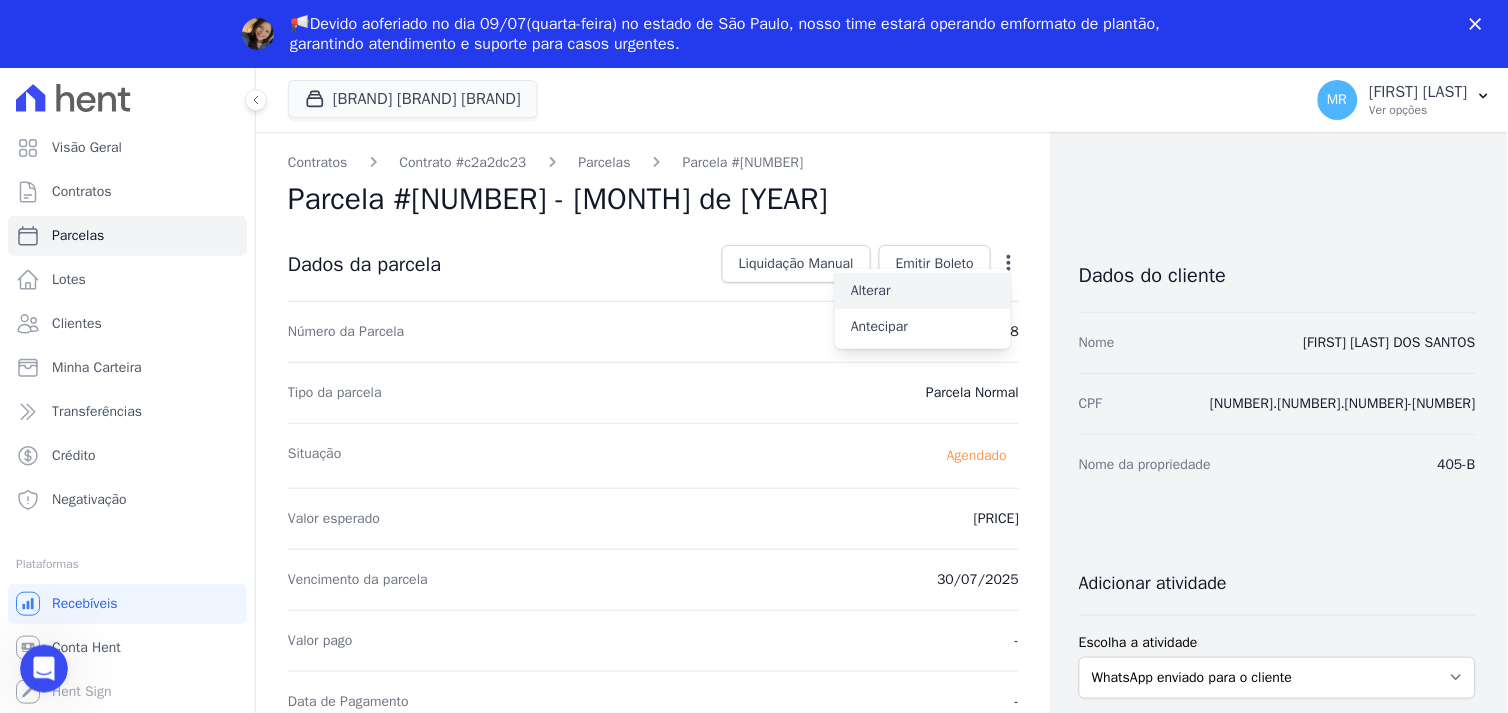 drag, startPoint x: 910, startPoint y: 293, endPoint x: 656, endPoint y: 455, distance: 301.264 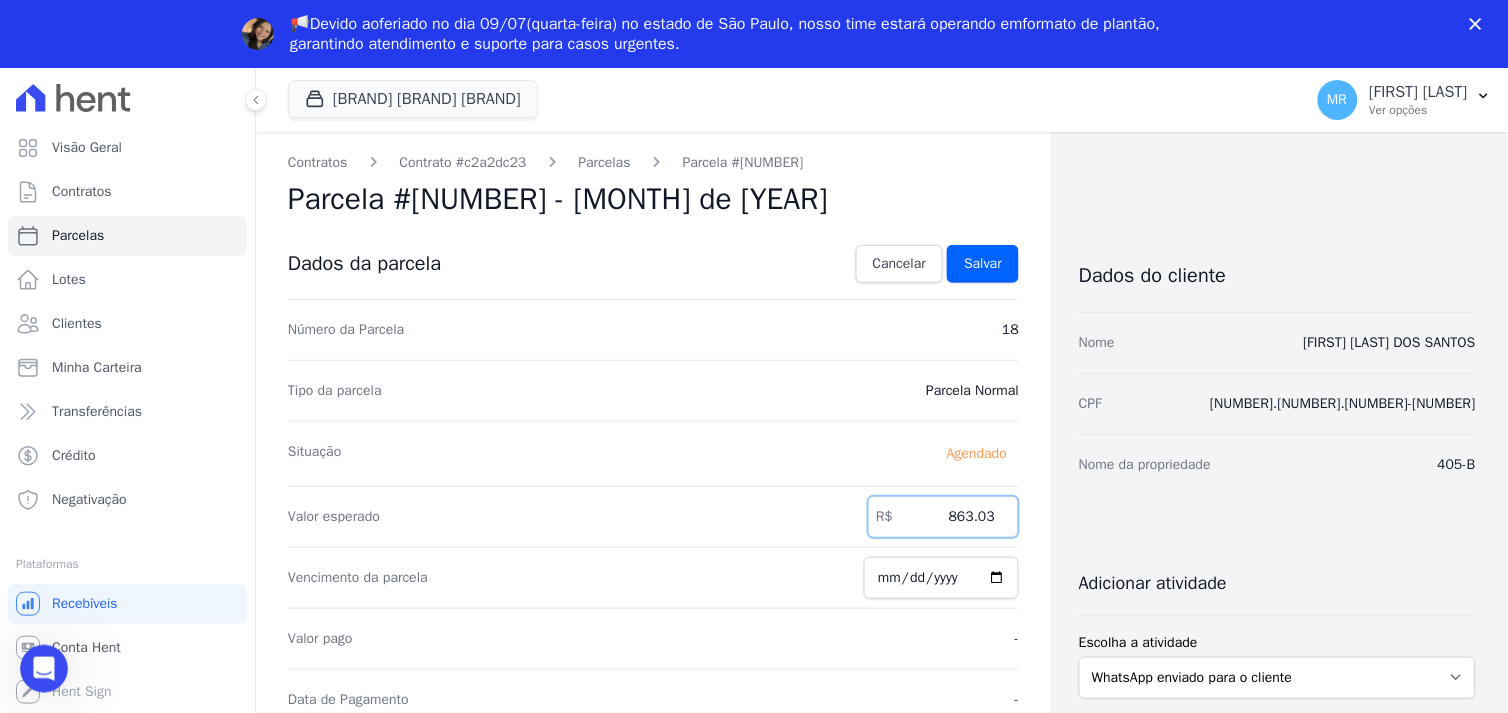 drag, startPoint x: 914, startPoint y: 511, endPoint x: 1041, endPoint y: 503, distance: 127.25172 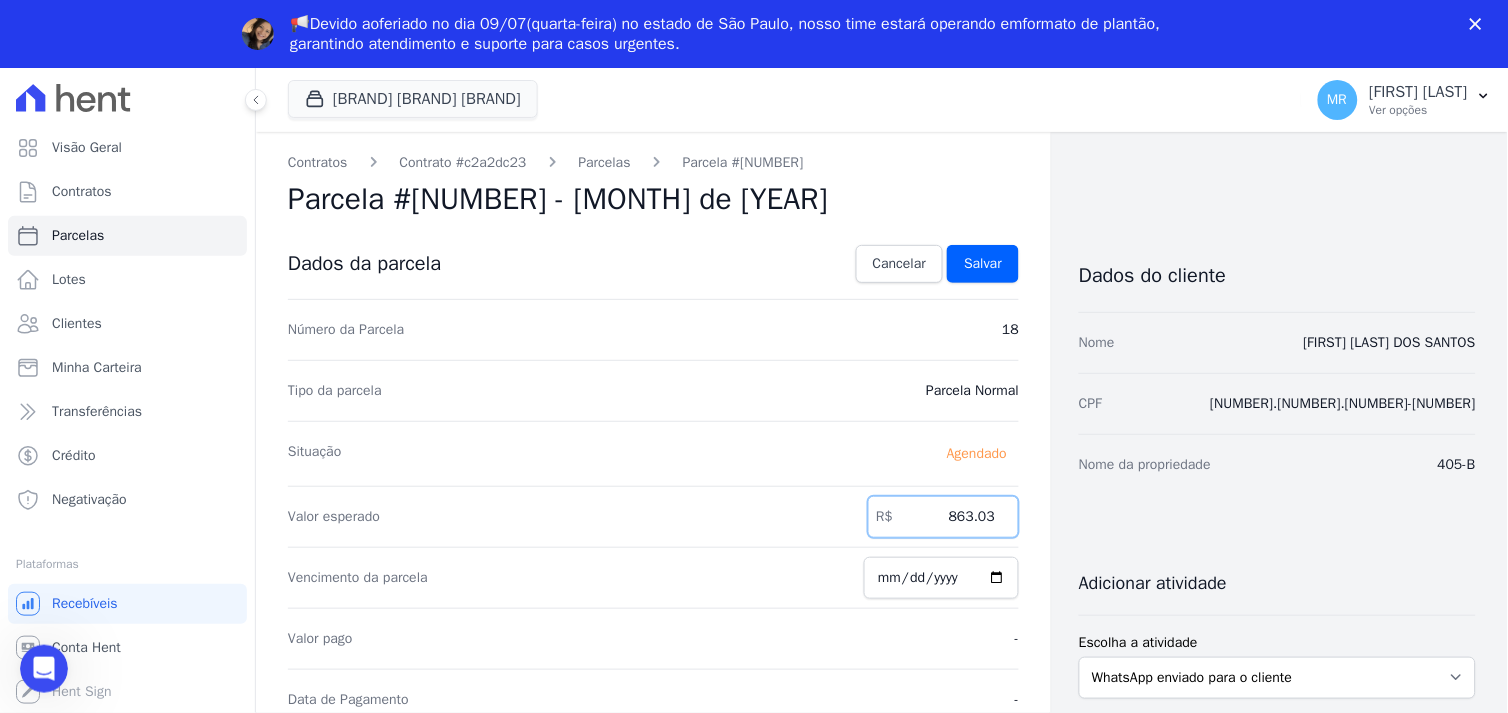click on "Contratos
Contrato
#[NUMBER]
Parcelas
Parcela
#[NUMBER]
Parcela #[NUMBER] - [MONTH] de [YEAR]
Confirmar alteração na cobrança
A alteração da data ou valor da cobrança irá gerar um novo número de boleto, diferente do original. Deseja continuar com a alteração?
Cancelar
Confirmar
Aguarde..." at bounding box center (866, 774) 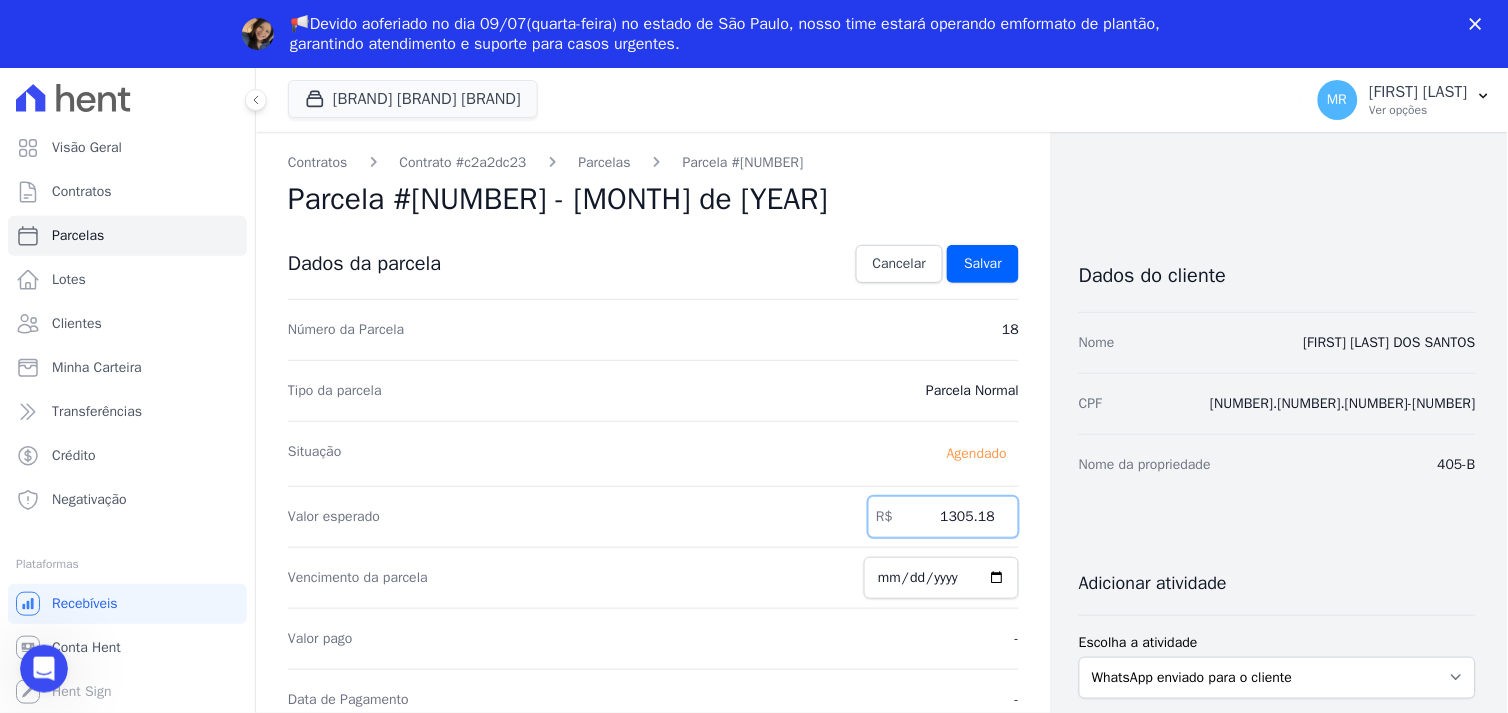 type on "1305.18" 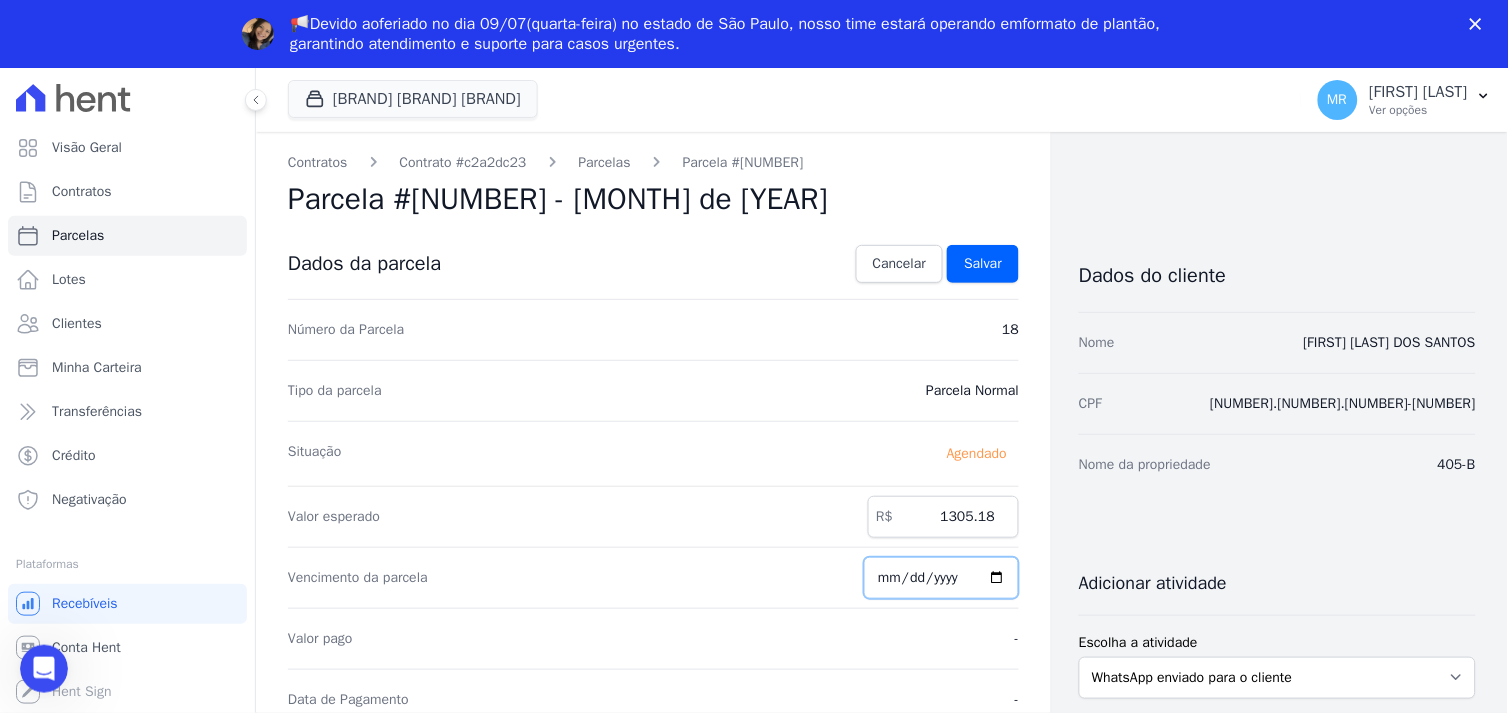 type on "[YEAR]-[MONTH]-[DAY]" 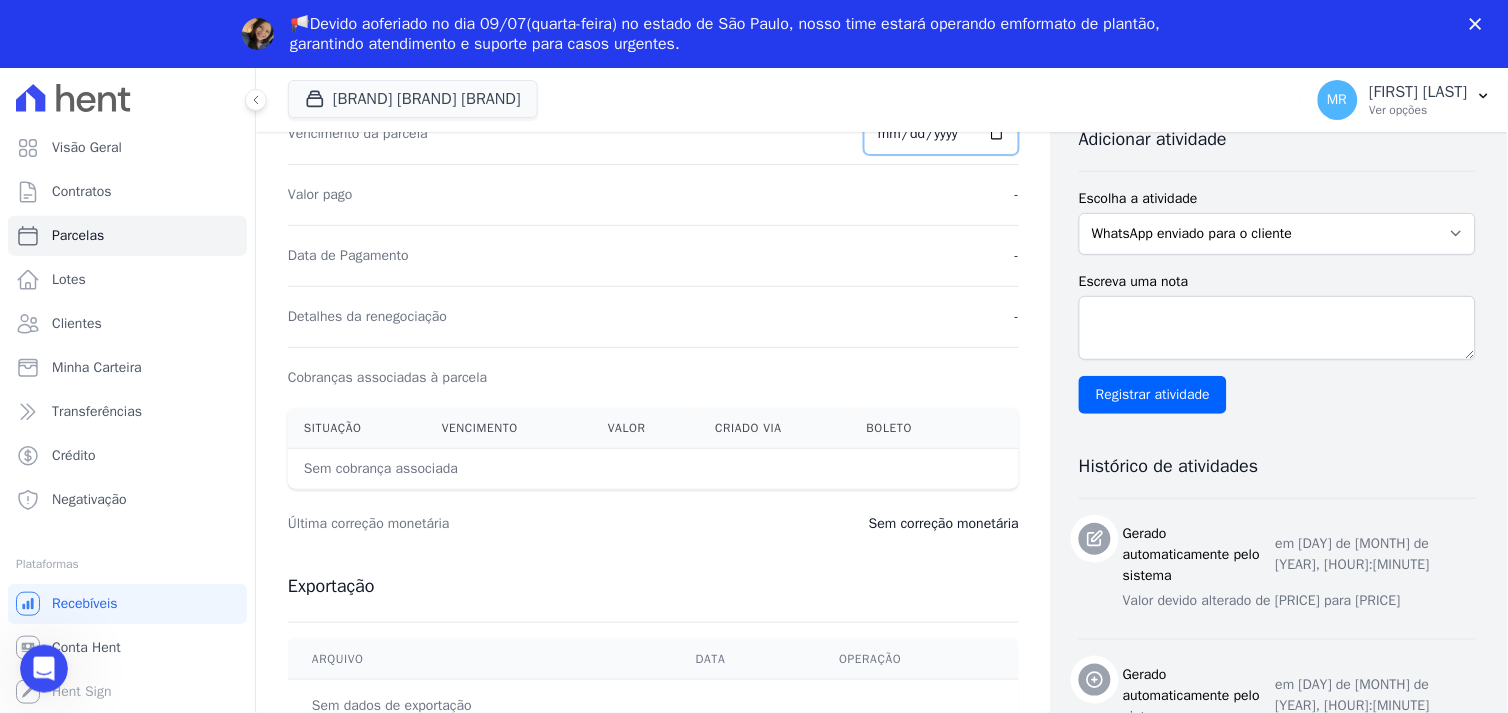 scroll, scrollTop: 0, scrollLeft: 0, axis: both 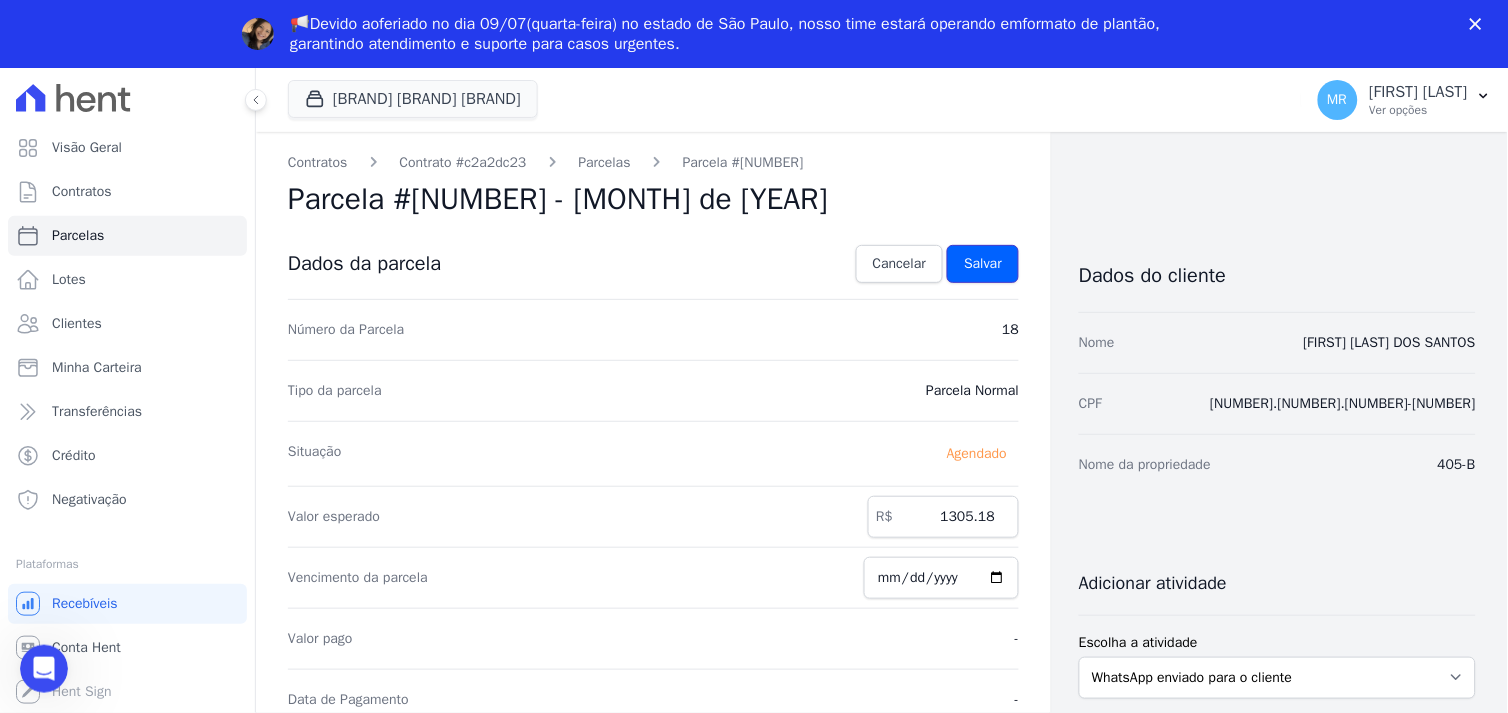 click on "Salvar" at bounding box center (983, 264) 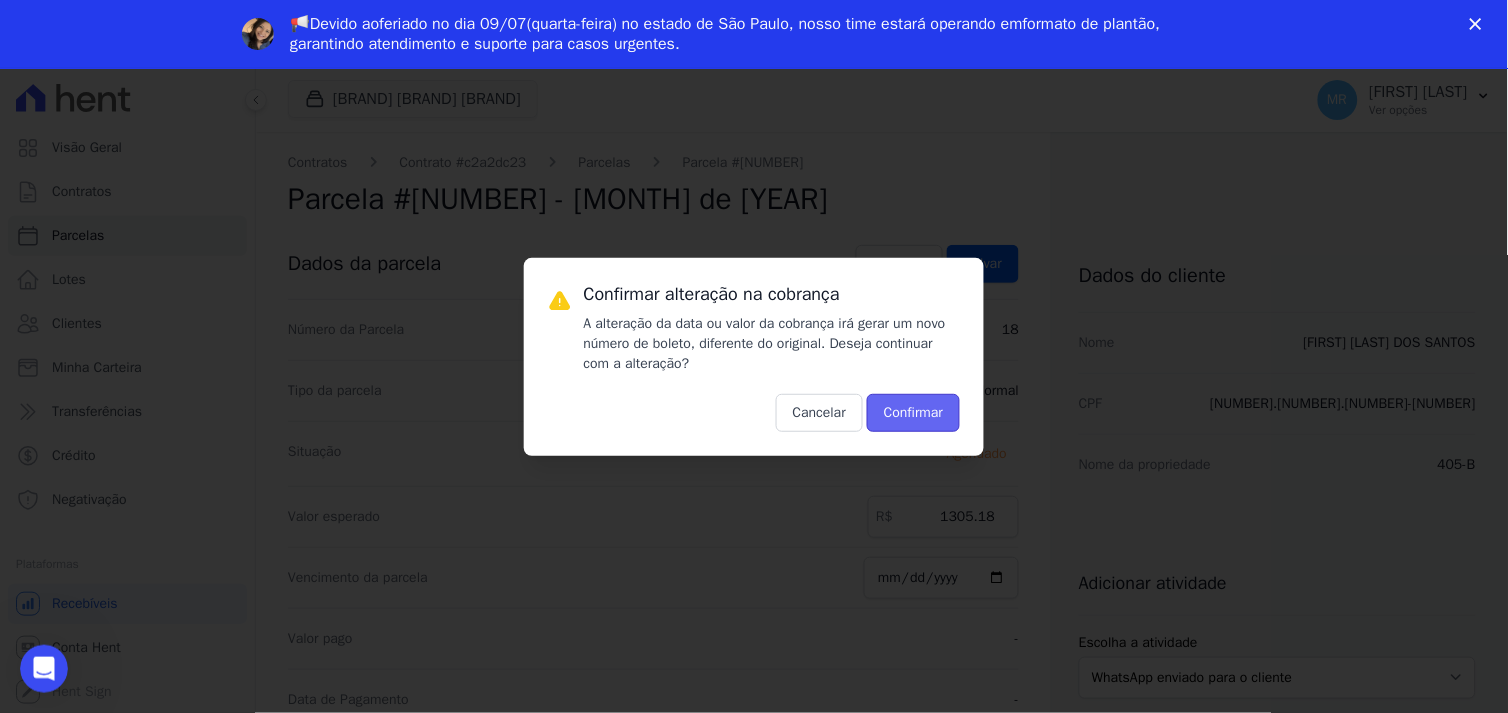 click on "Confirmar" at bounding box center [913, 413] 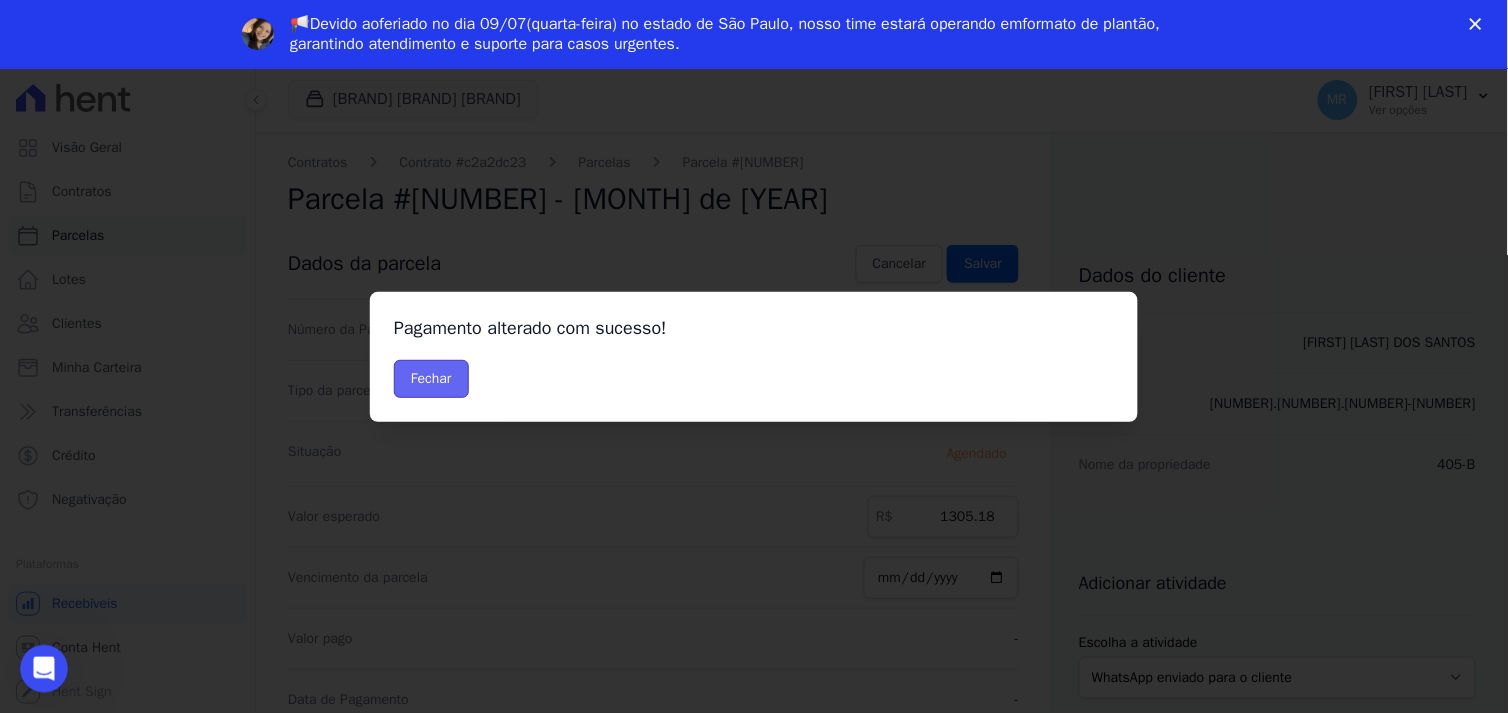 click on "Fechar" at bounding box center [431, 379] 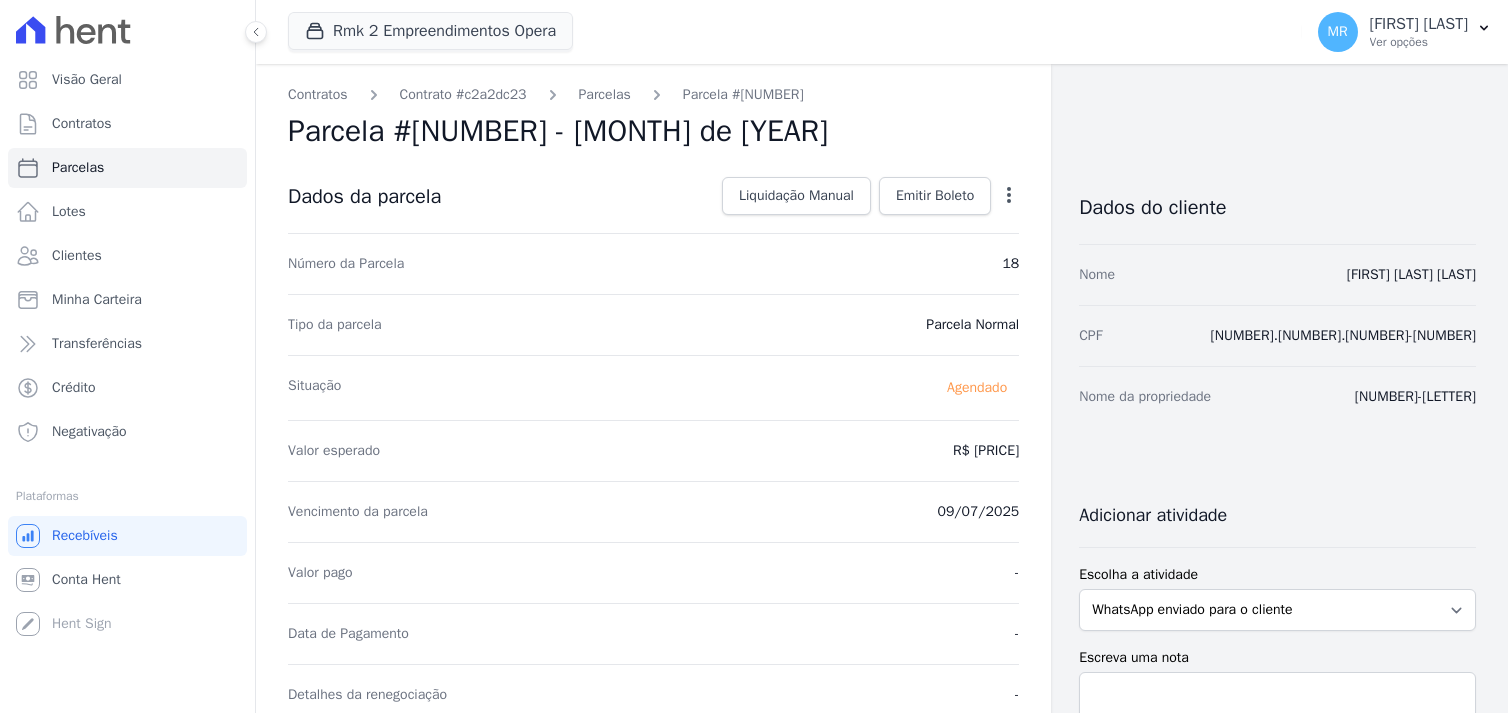 scroll, scrollTop: 0, scrollLeft: 0, axis: both 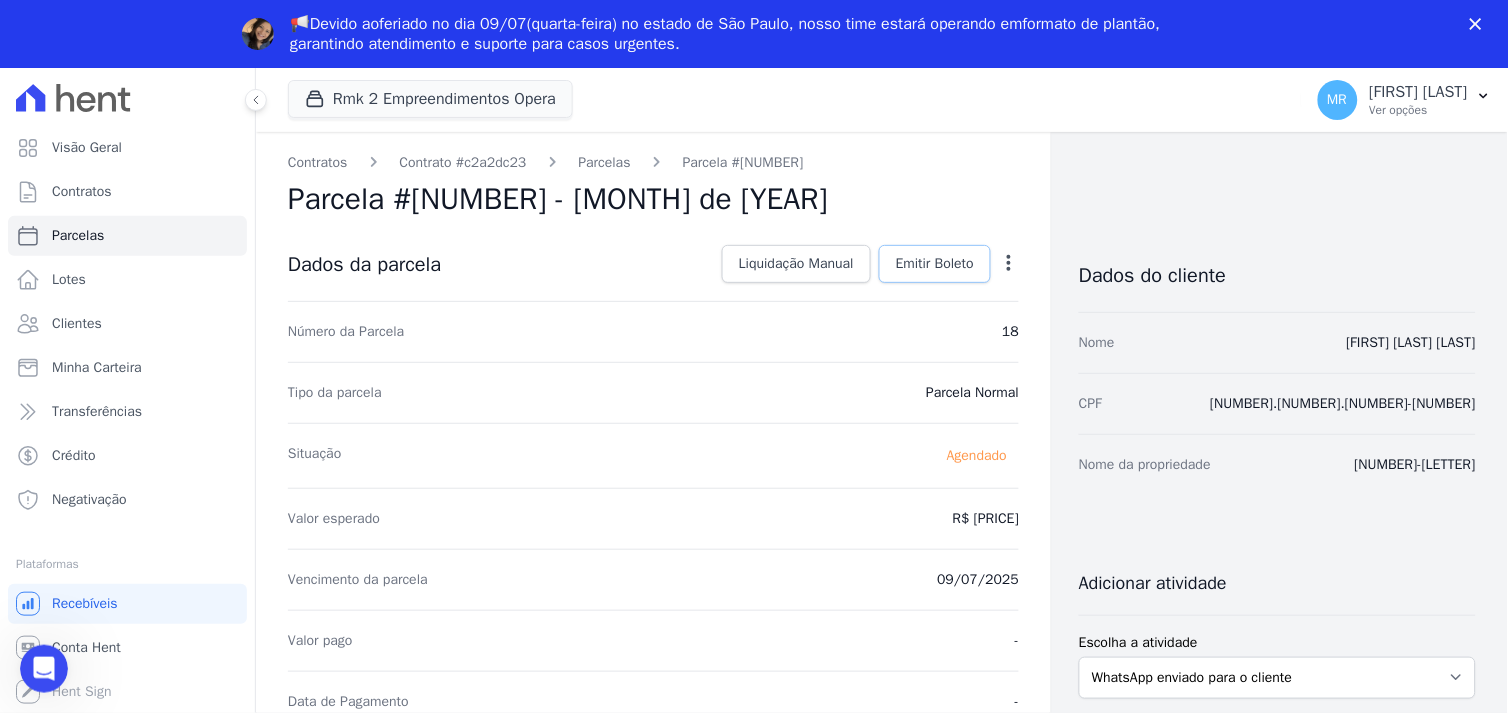 click on "Emitir Boleto" at bounding box center (935, 264) 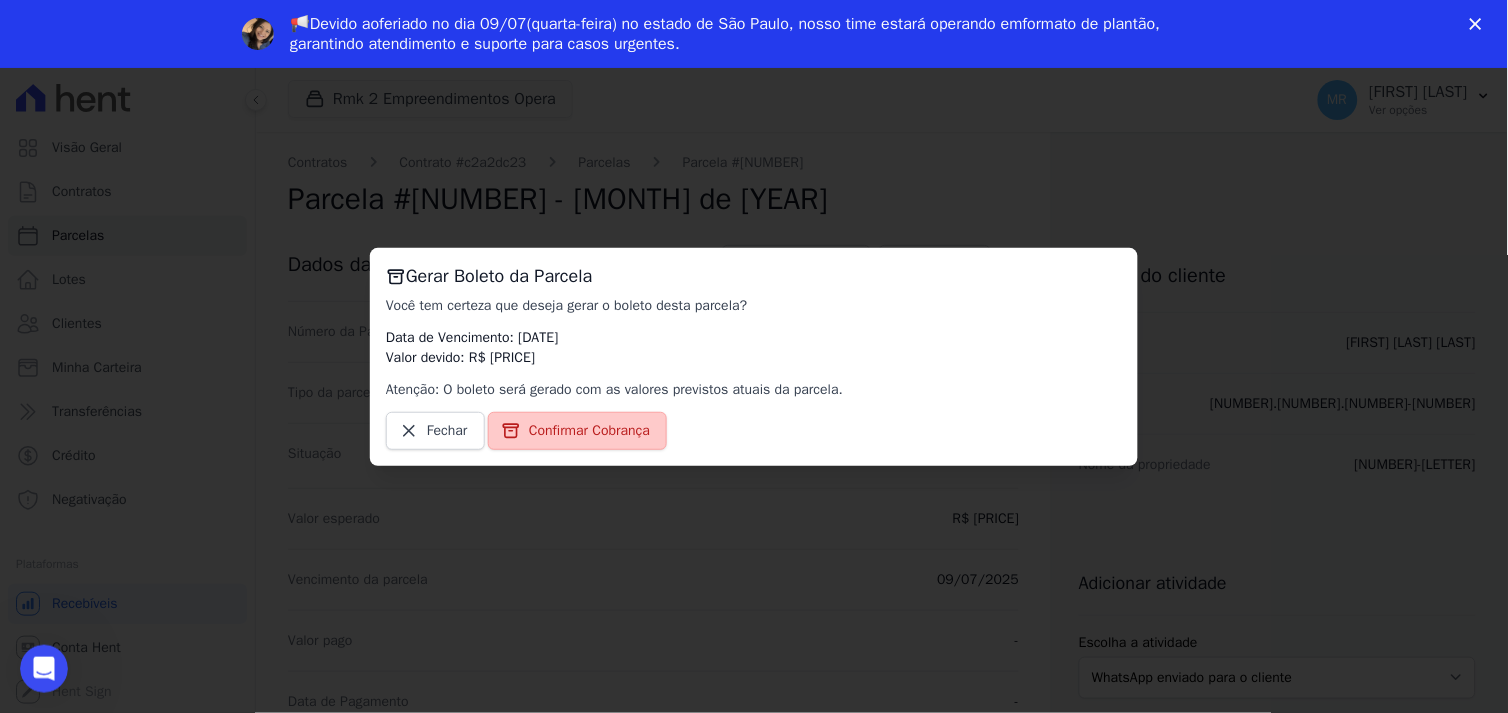 click on "Confirmar Cobrança" at bounding box center [589, 431] 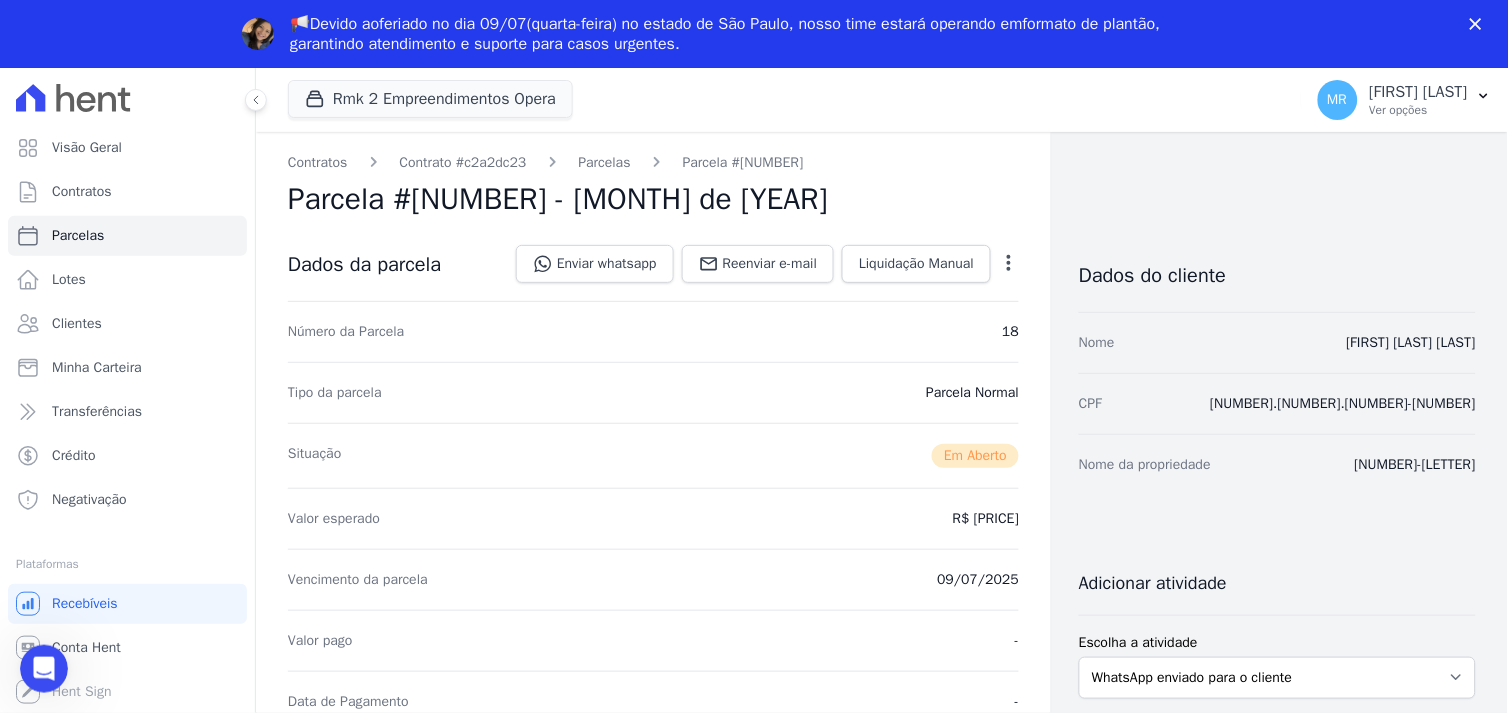 scroll, scrollTop: 0, scrollLeft: 0, axis: both 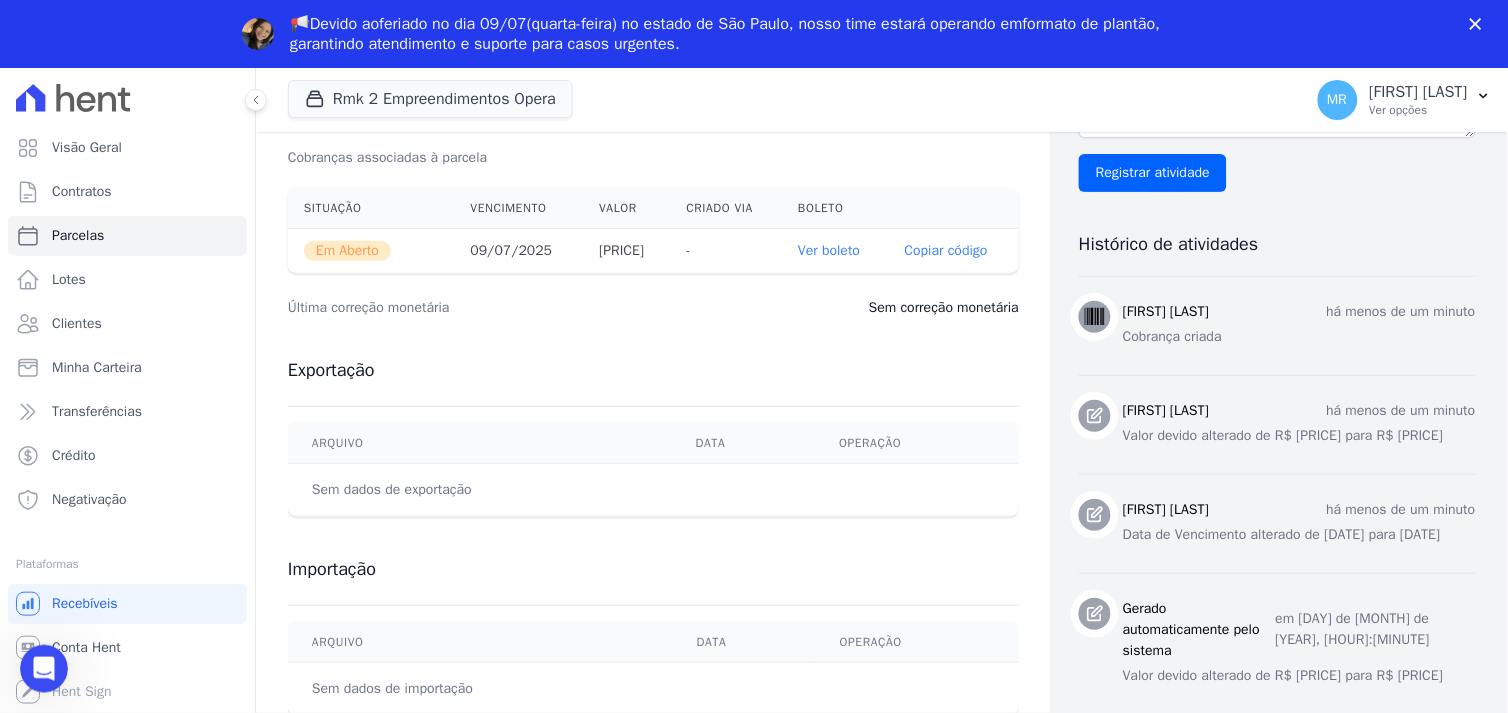 click on "Ver boleto" at bounding box center [829, 250] 